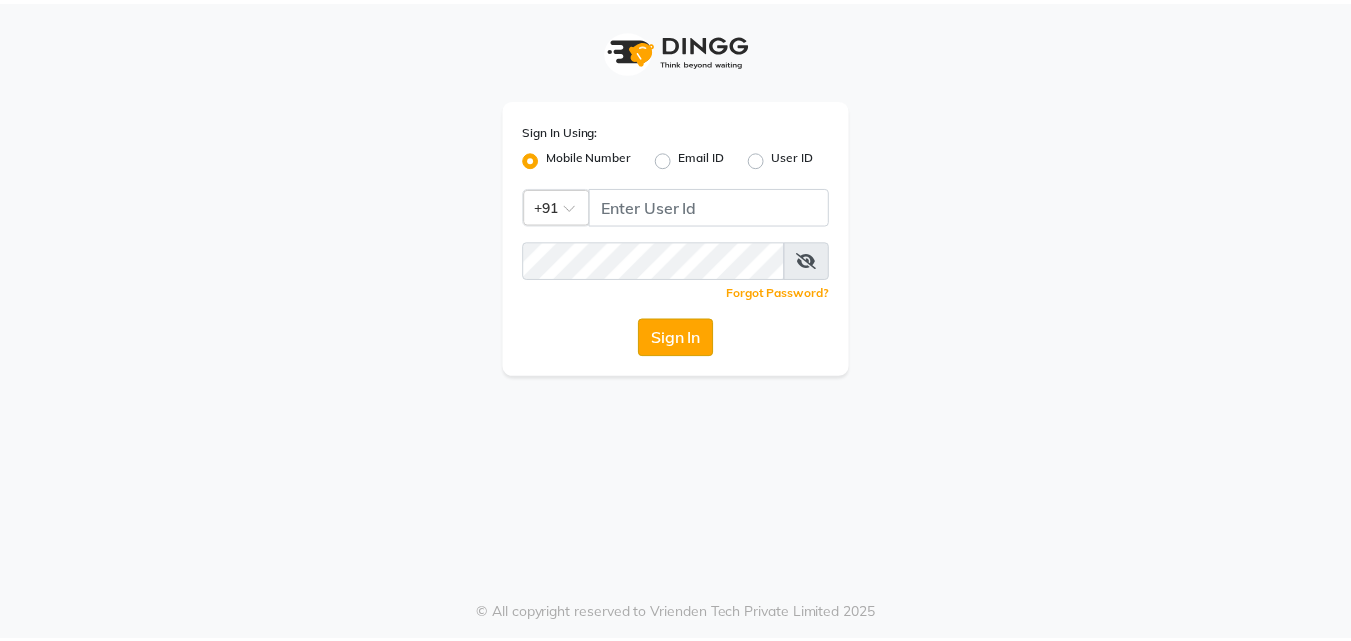 scroll, scrollTop: 0, scrollLeft: 0, axis: both 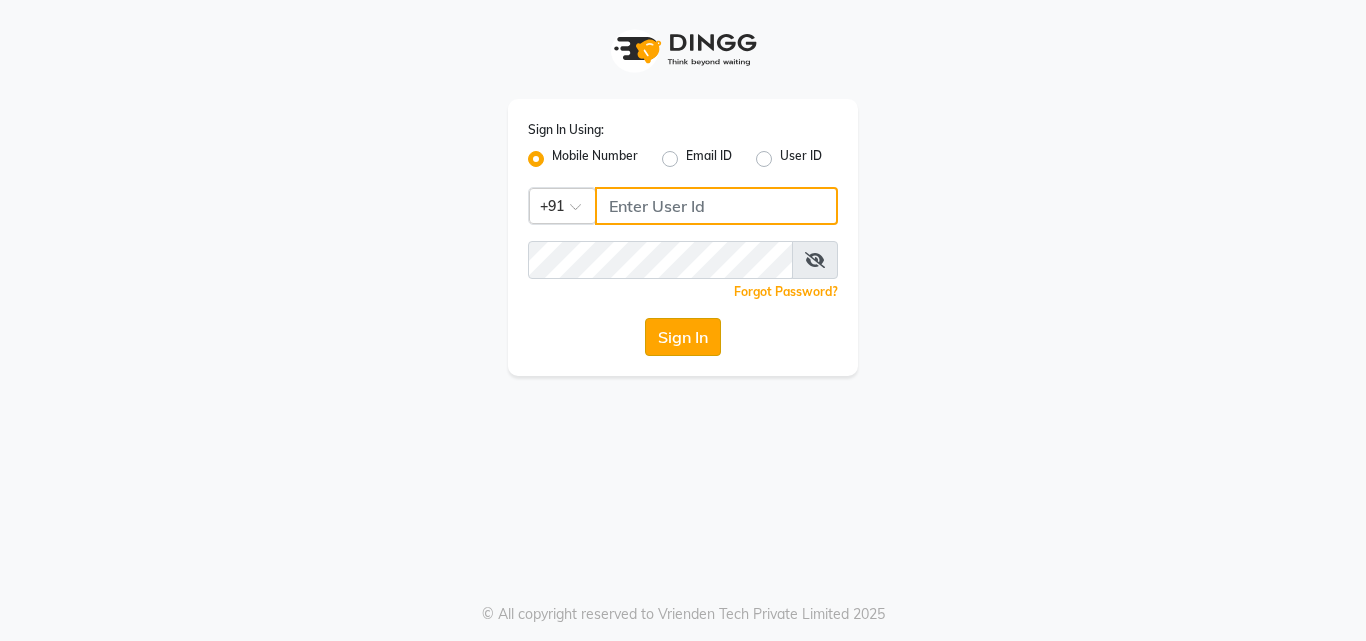 type on "[PHONE]" 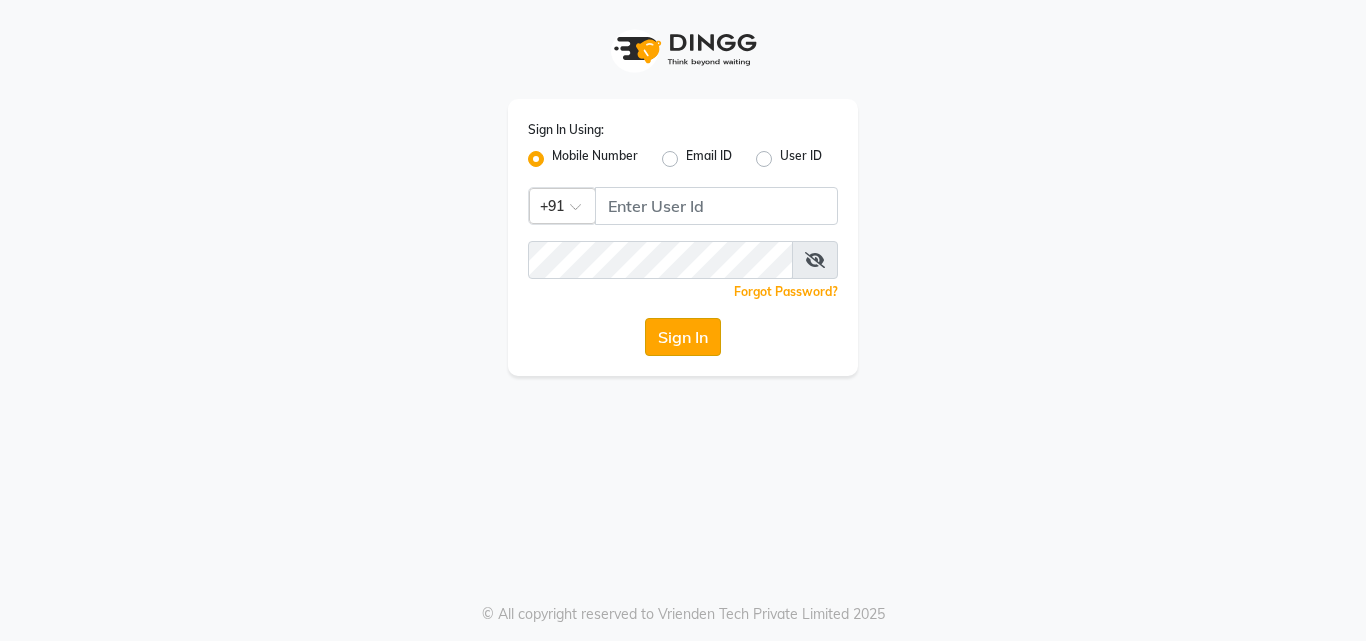 click on "Sign In" 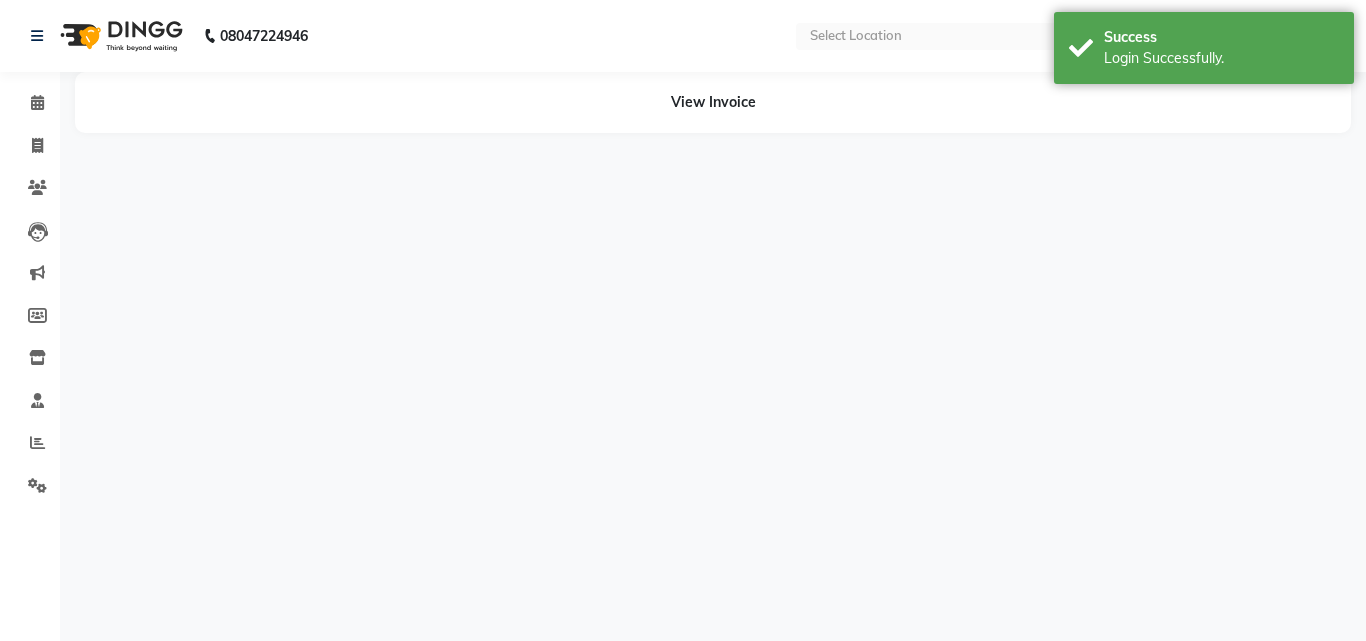 select on "en" 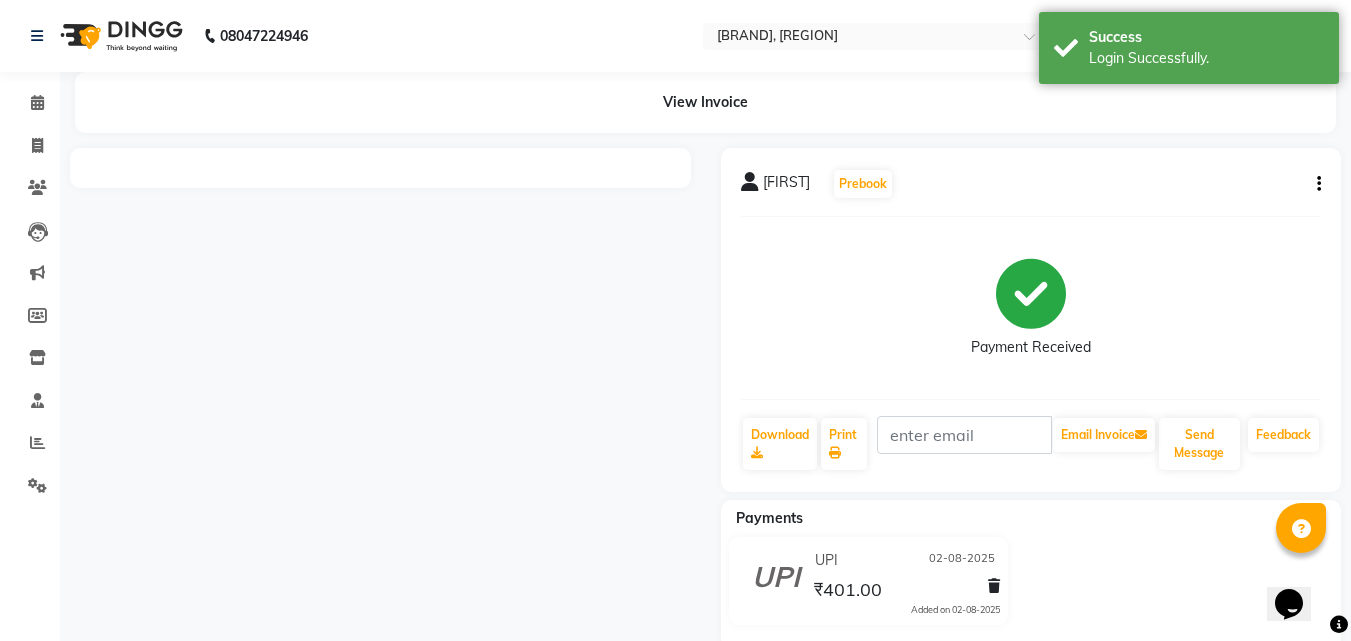 scroll, scrollTop: 0, scrollLeft: 0, axis: both 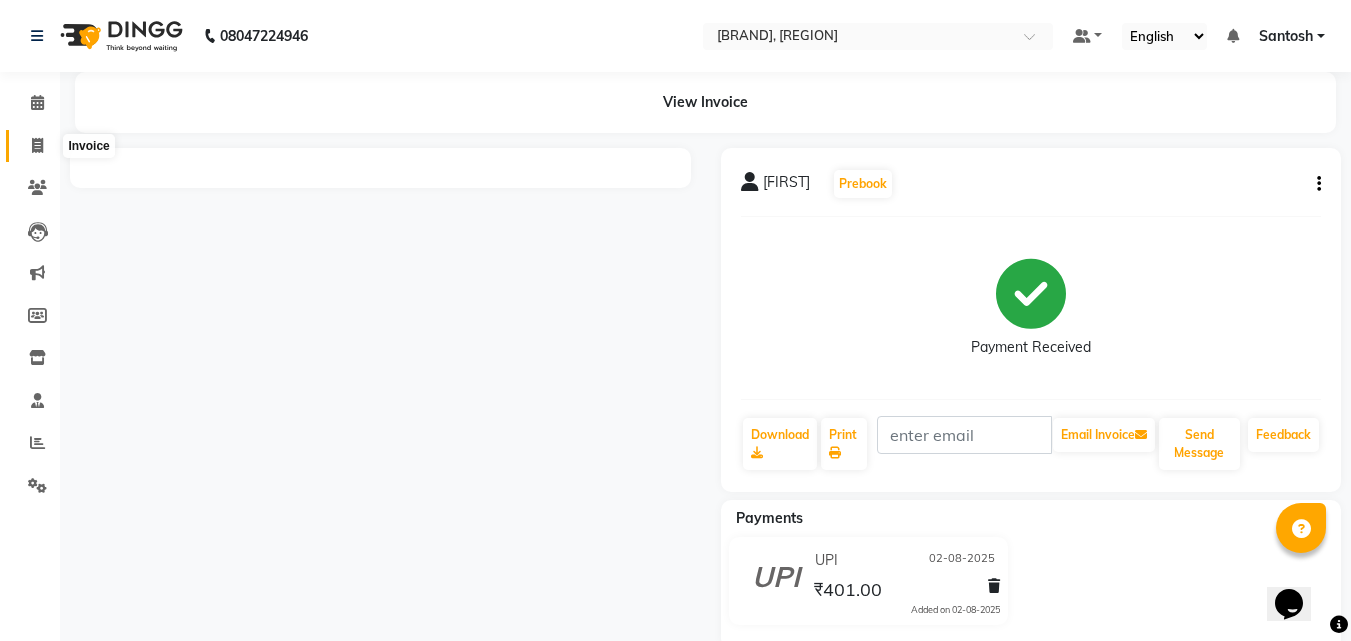click 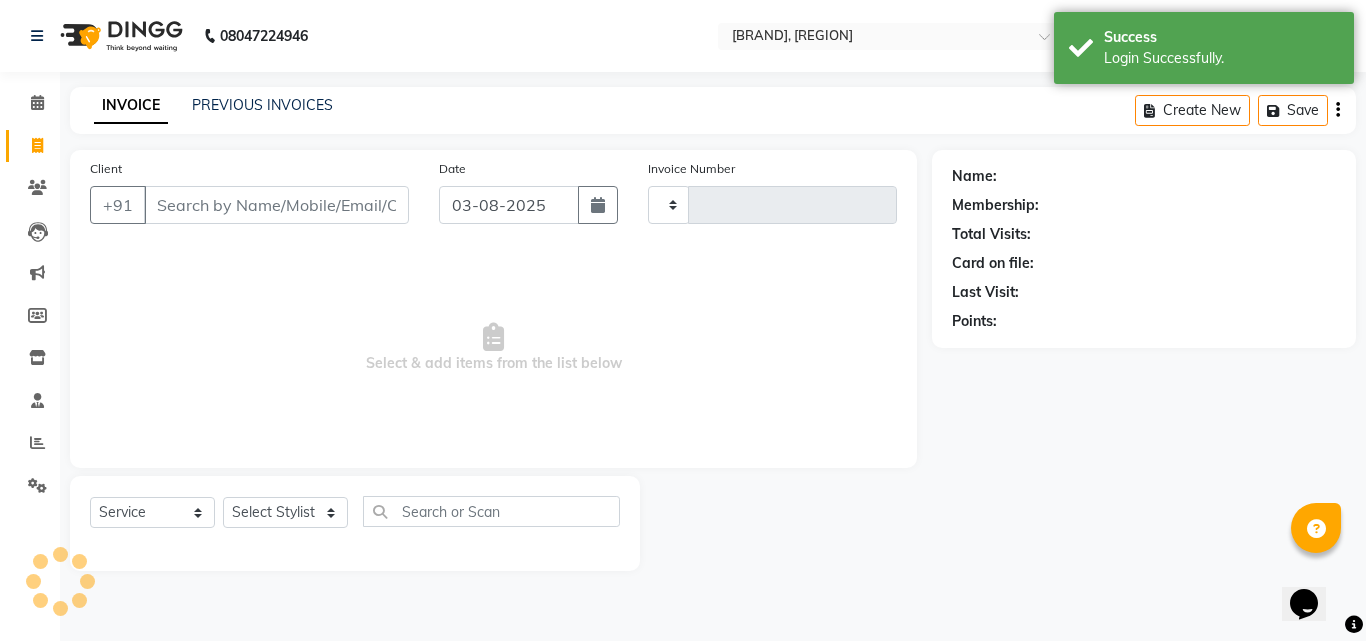 type on "1035" 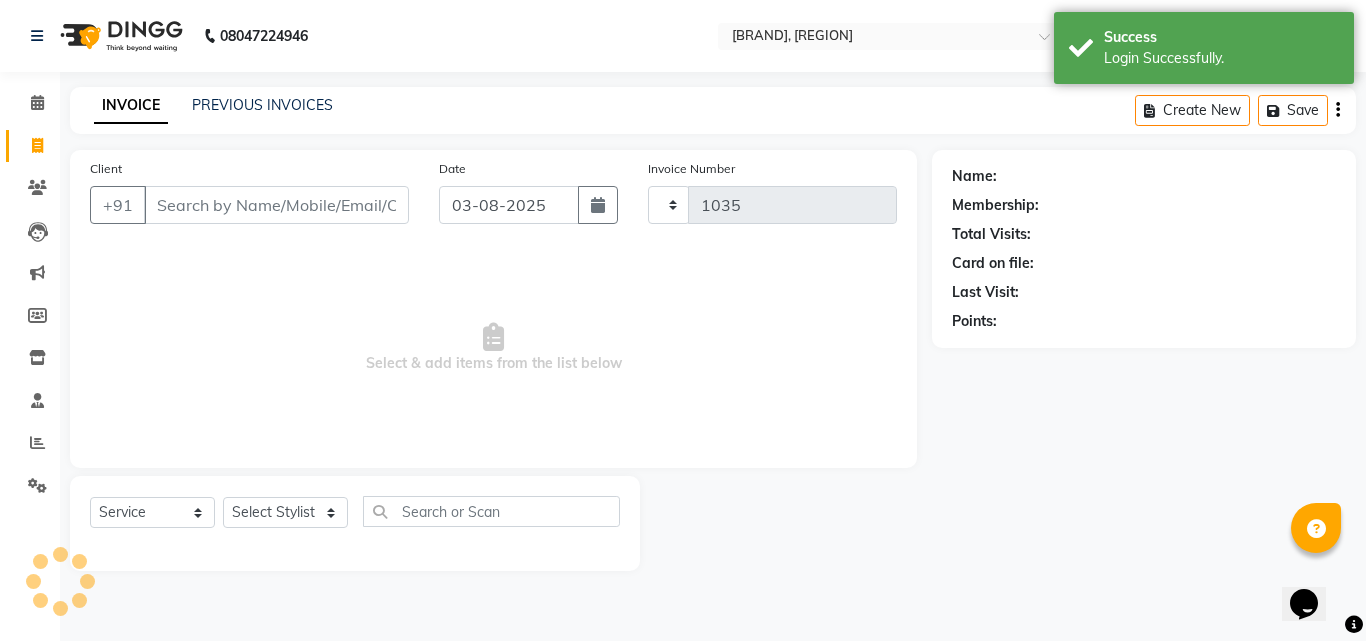 select on "5506" 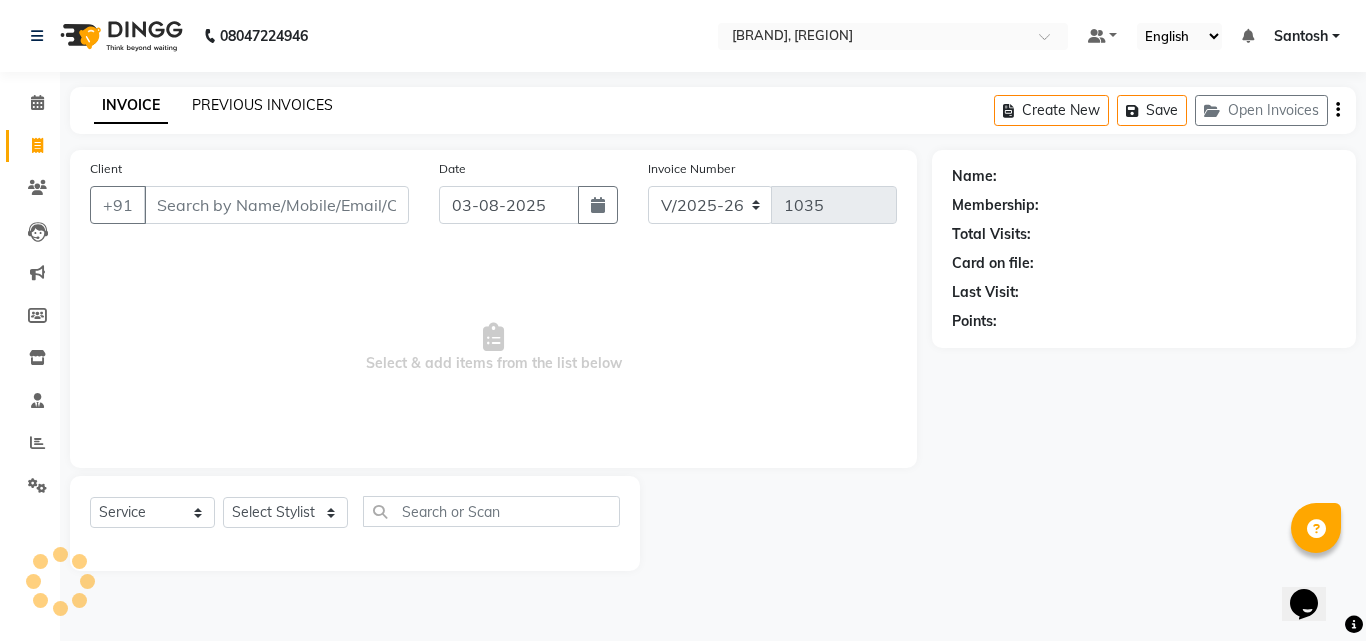 click on "PREVIOUS INVOICES" 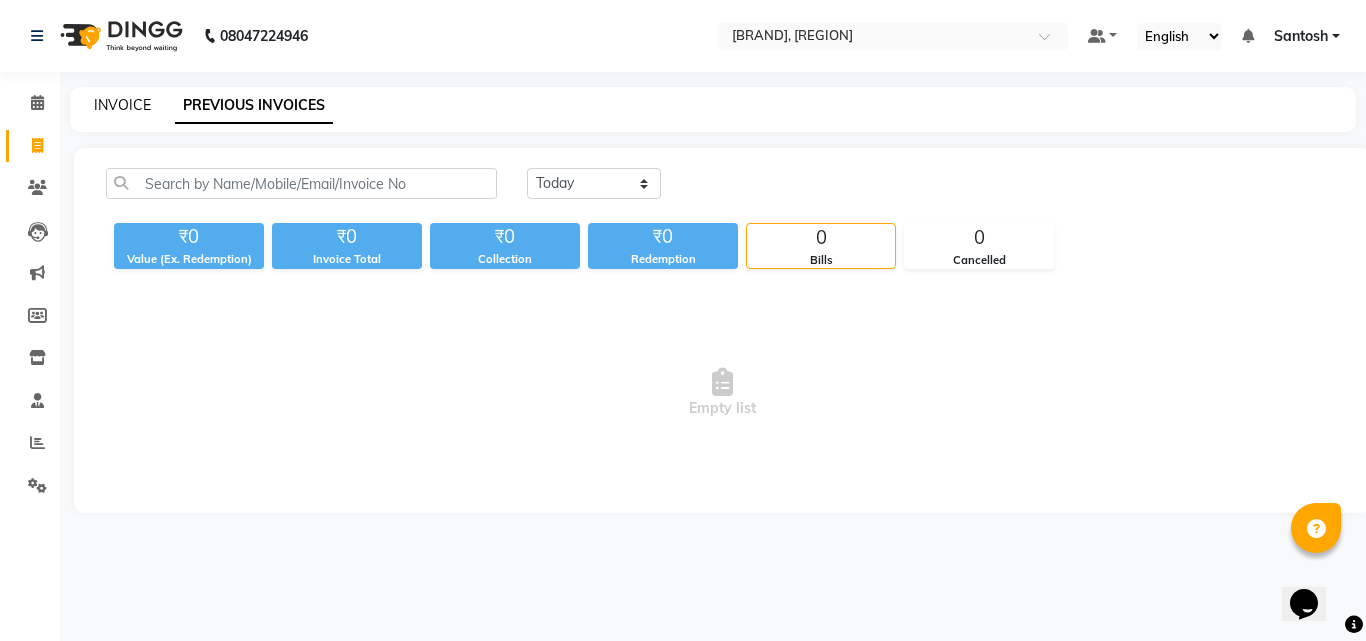 click on "INVOICE" 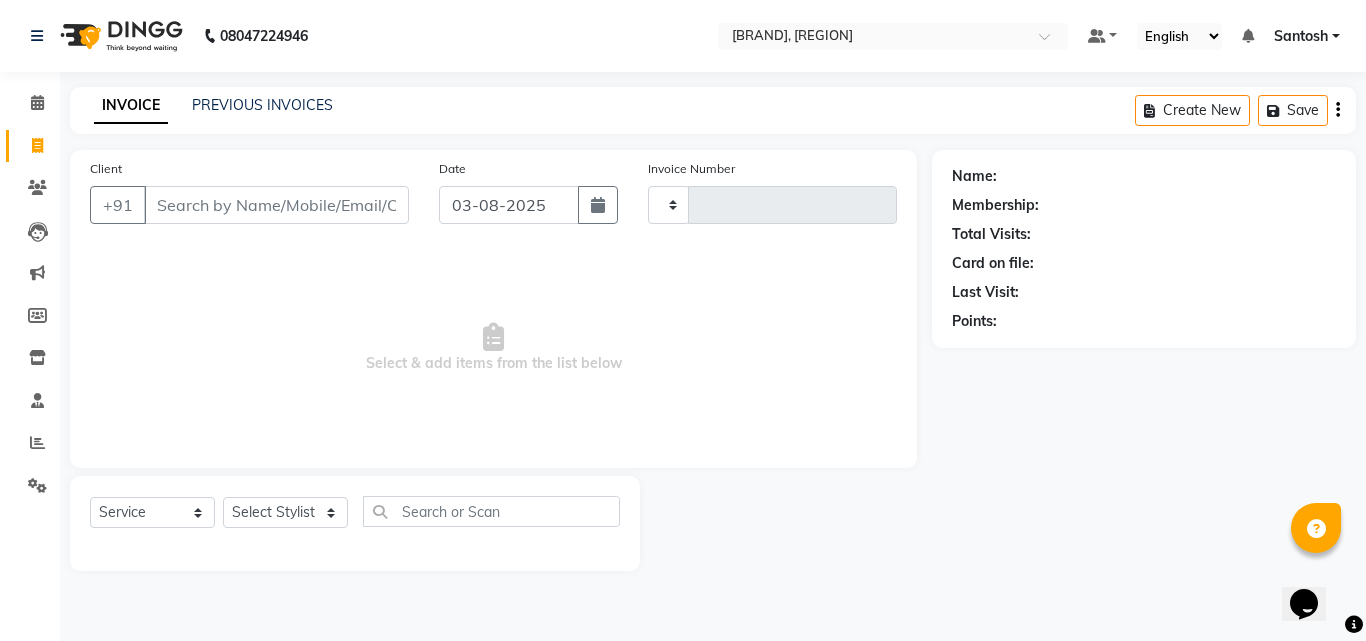 type on "1035" 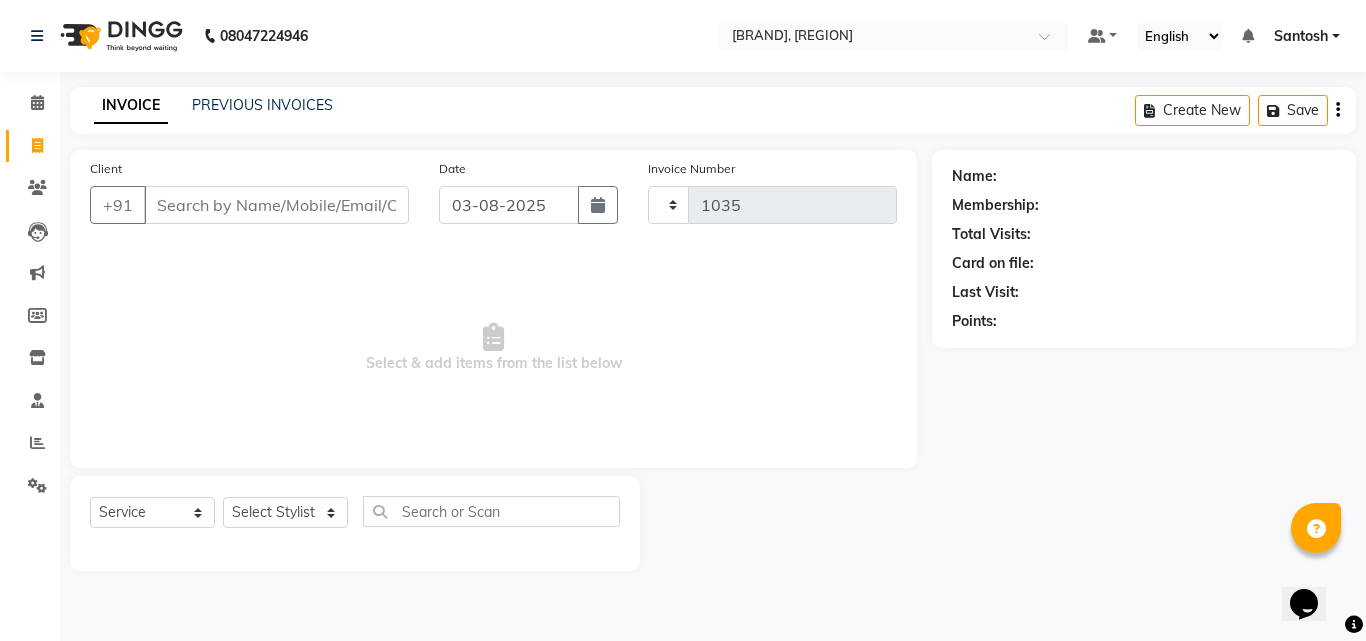 select on "5506" 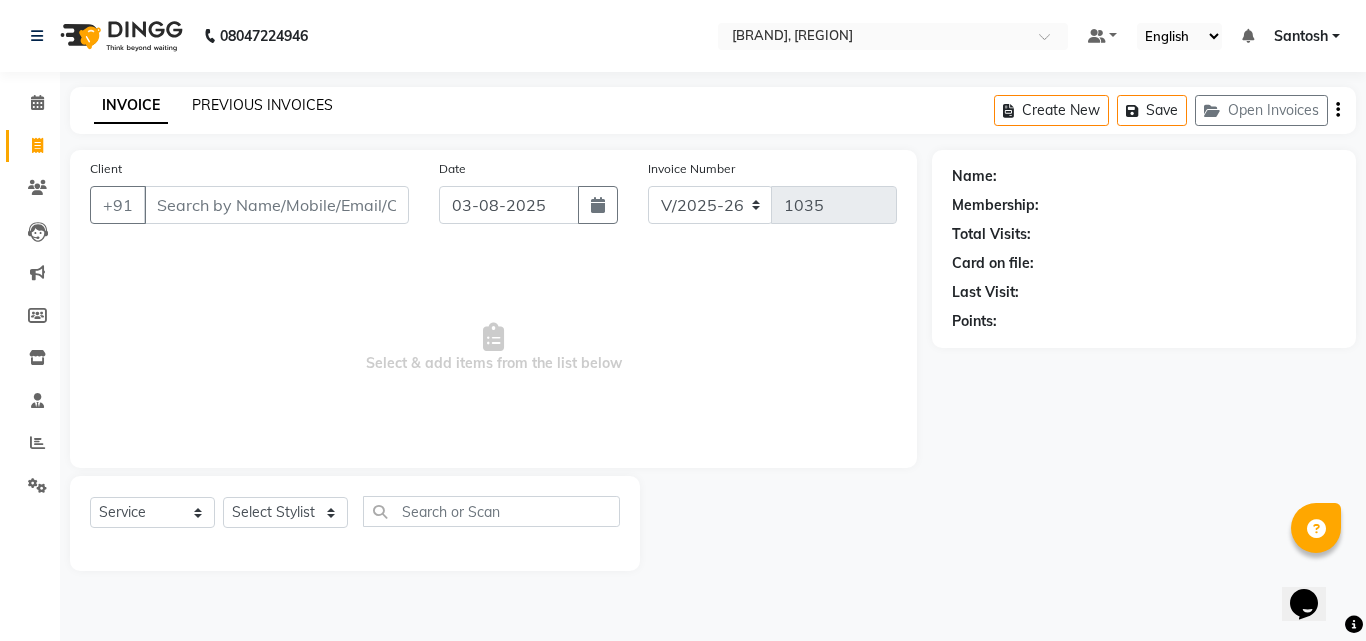 click on "PREVIOUS INVOICES" 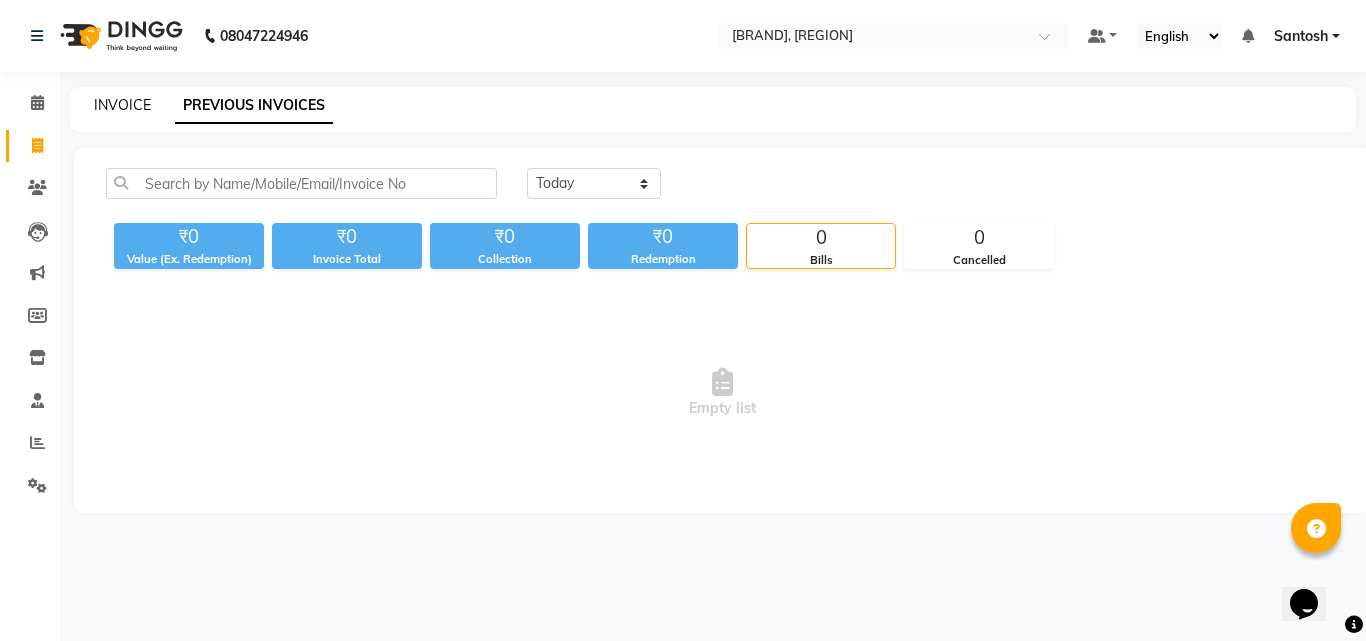 click on "INVOICE" 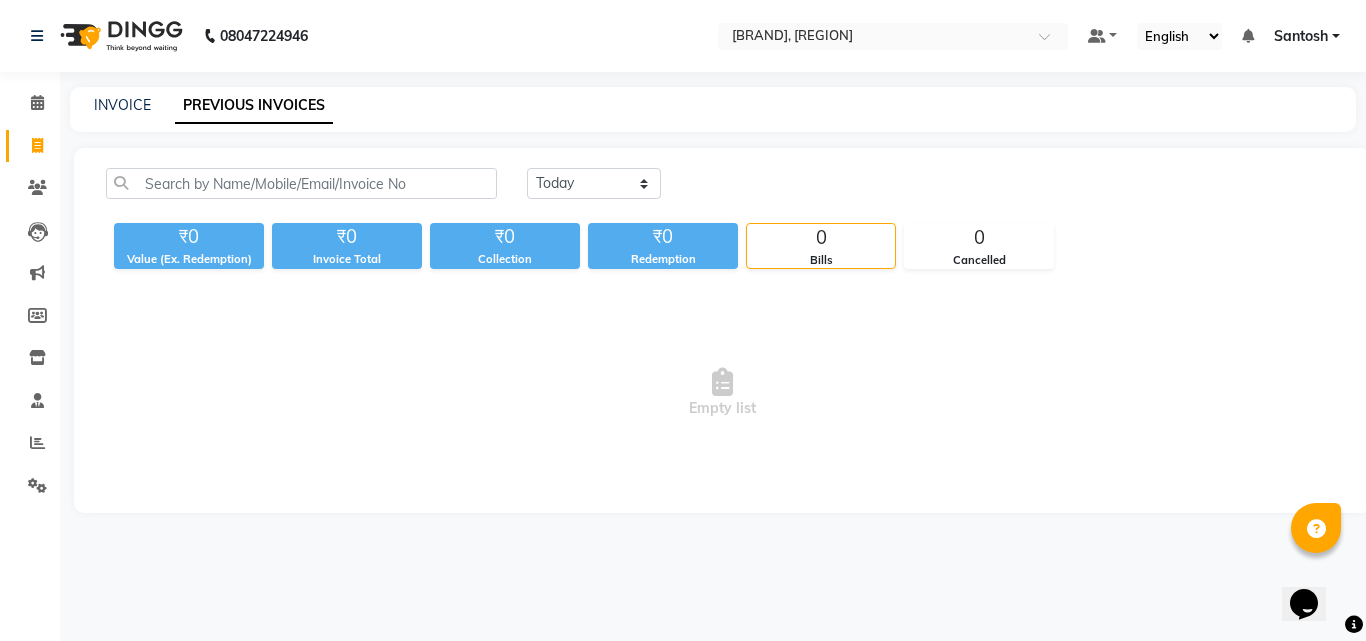 select on "5506" 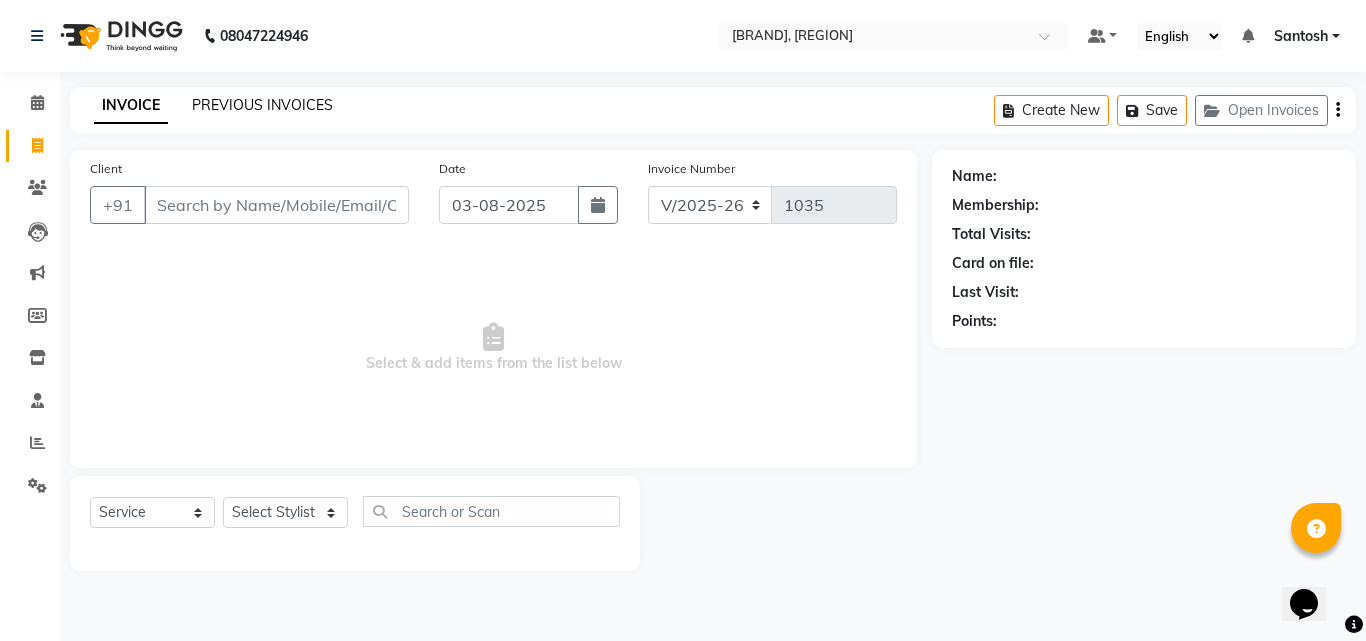 click on "PREVIOUS INVOICES" 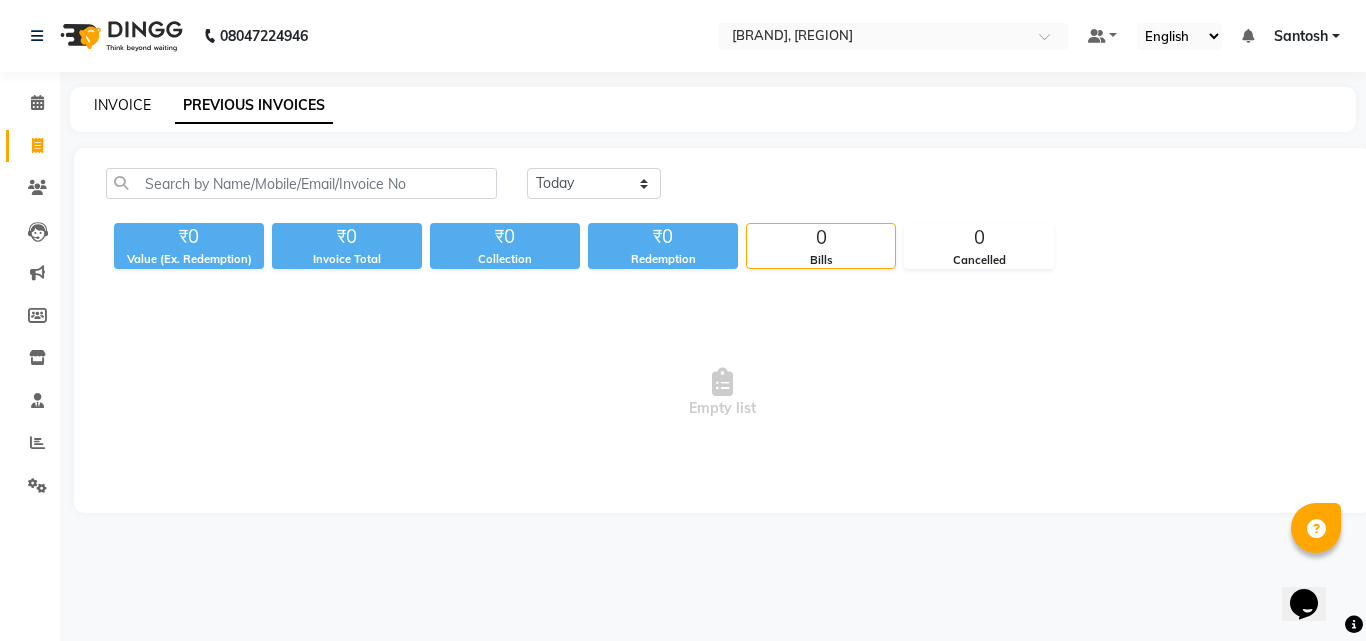 click on "INVOICE" 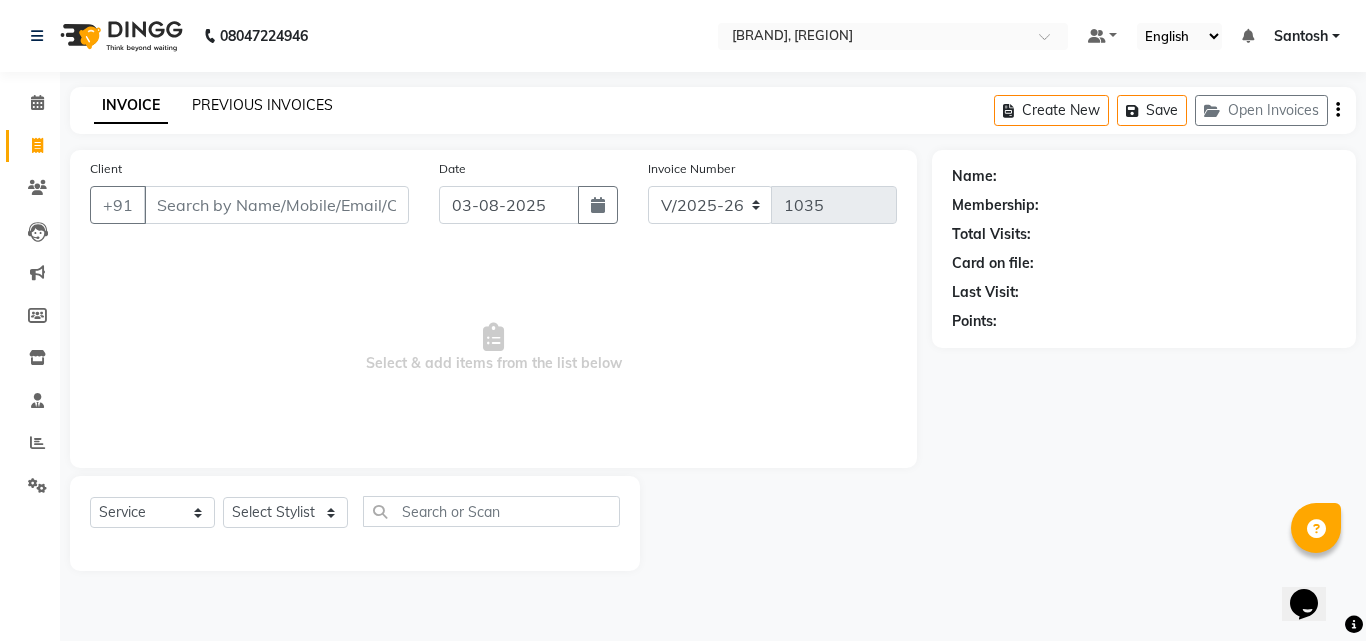 click on "PREVIOUS INVOICES" 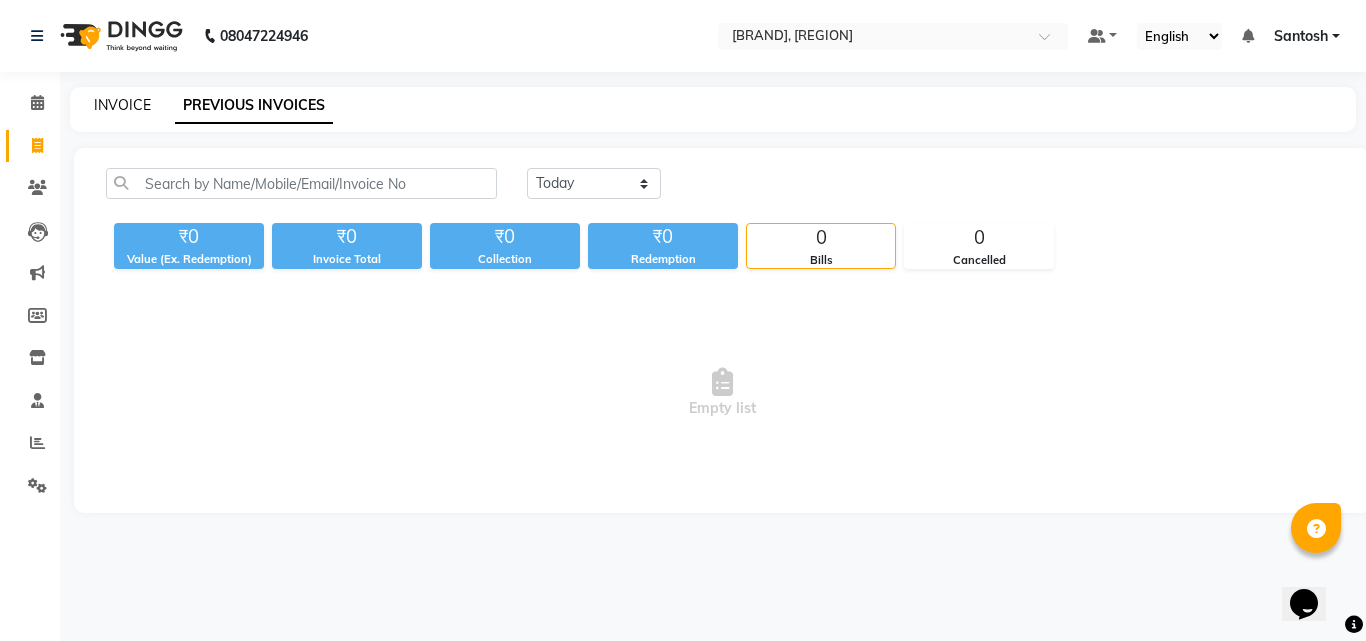 click on "INVOICE" 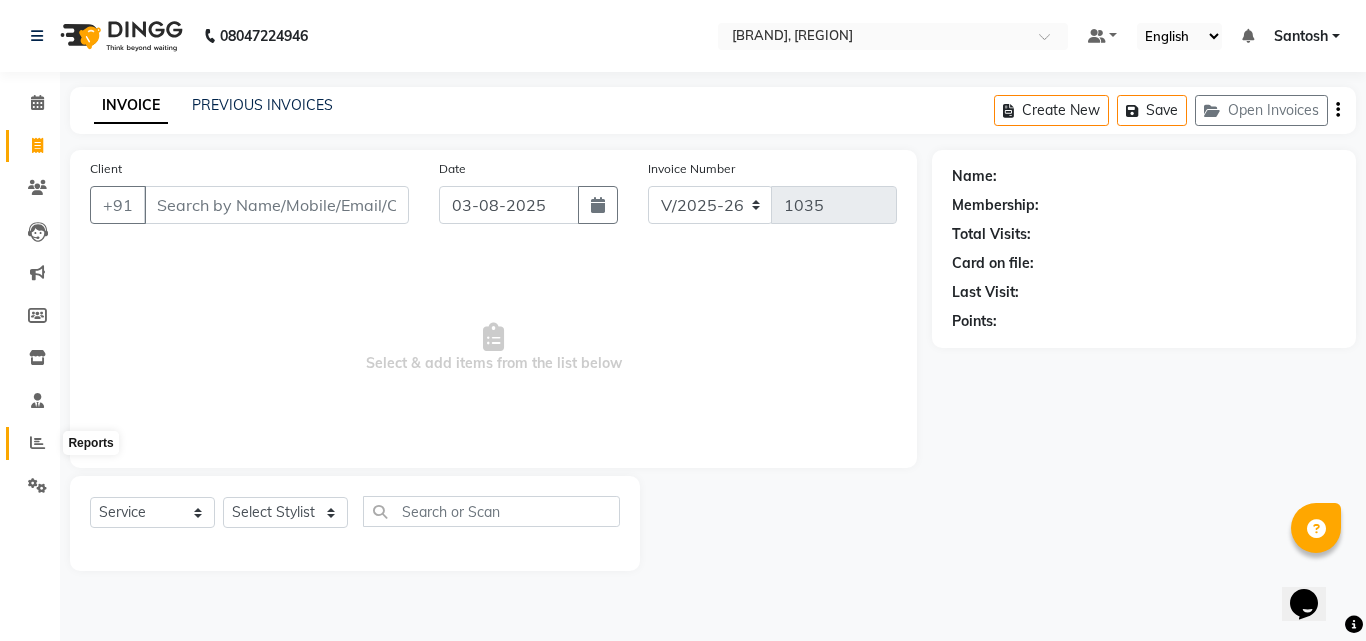 click 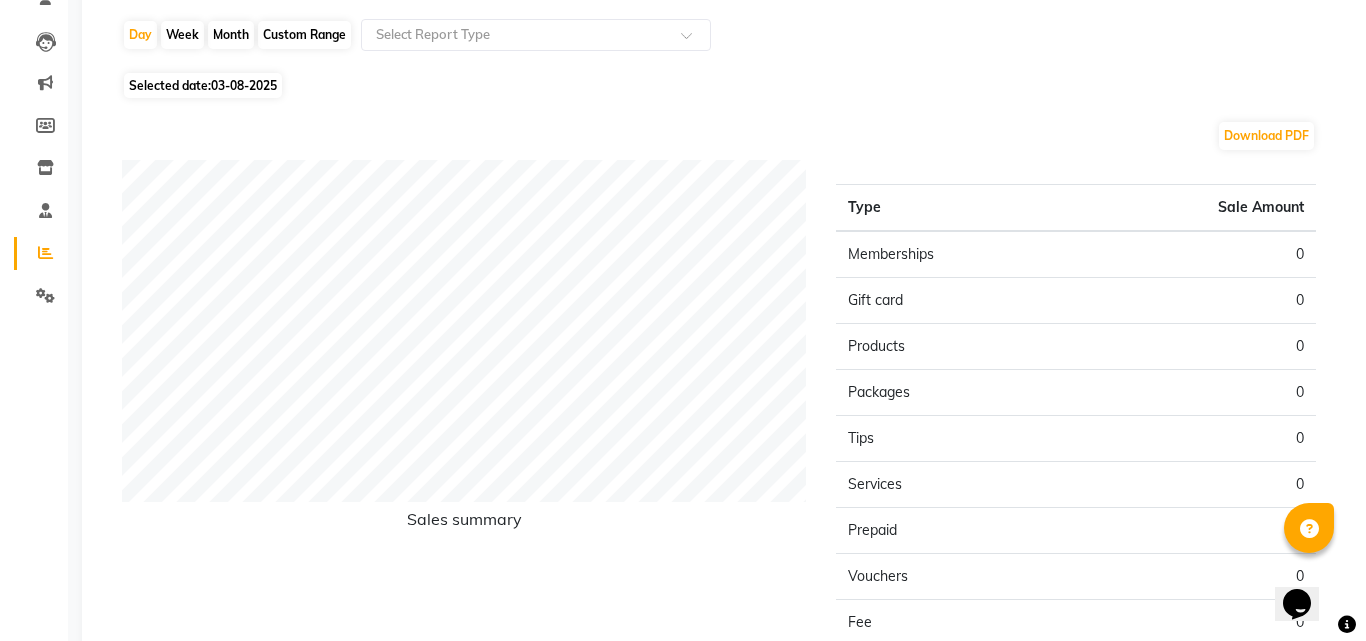 scroll, scrollTop: 0, scrollLeft: 0, axis: both 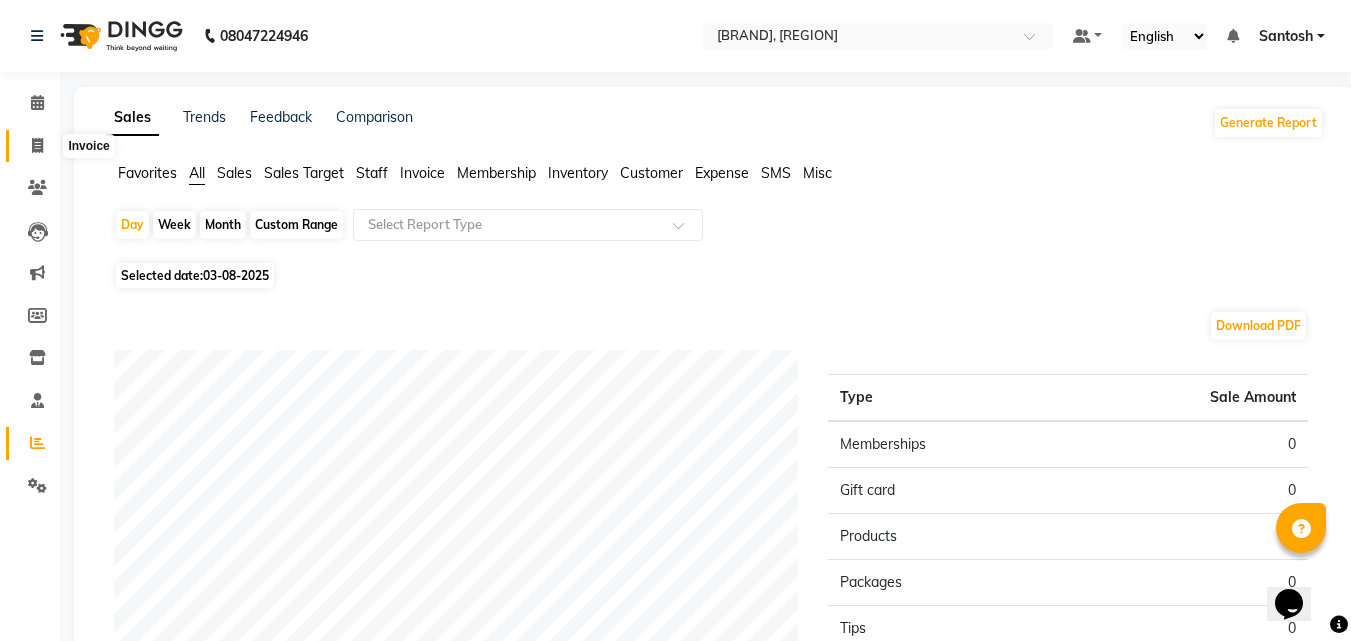 click 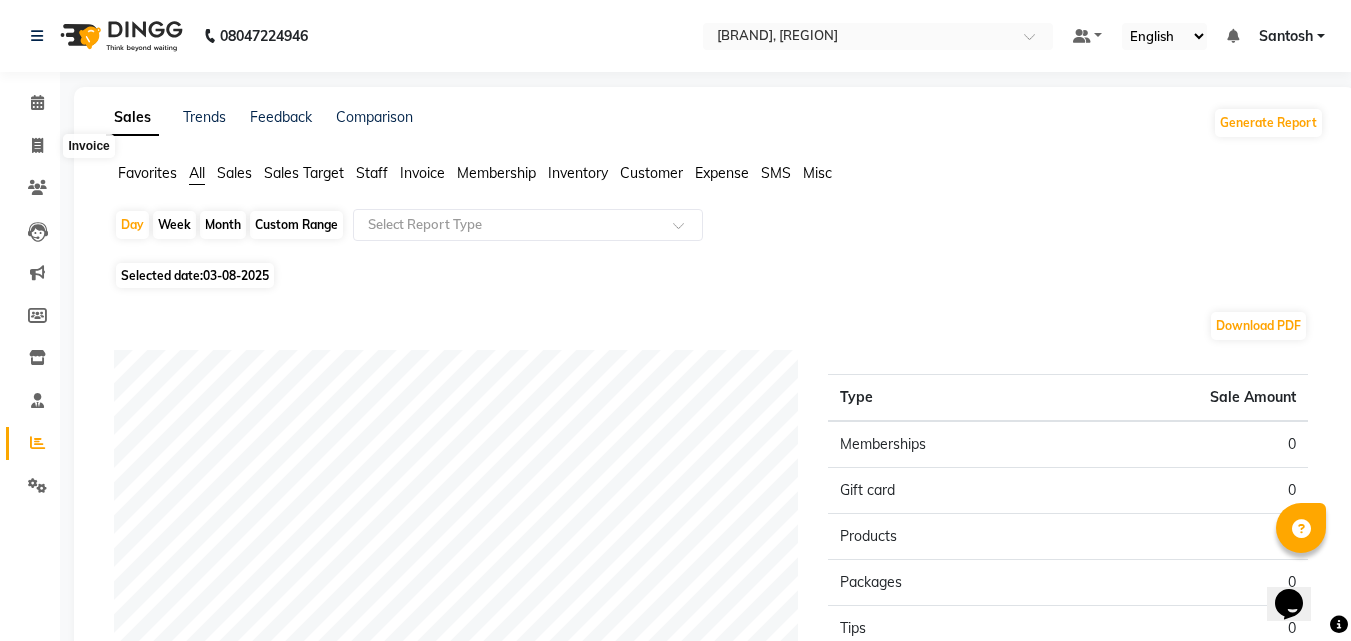 select on "5506" 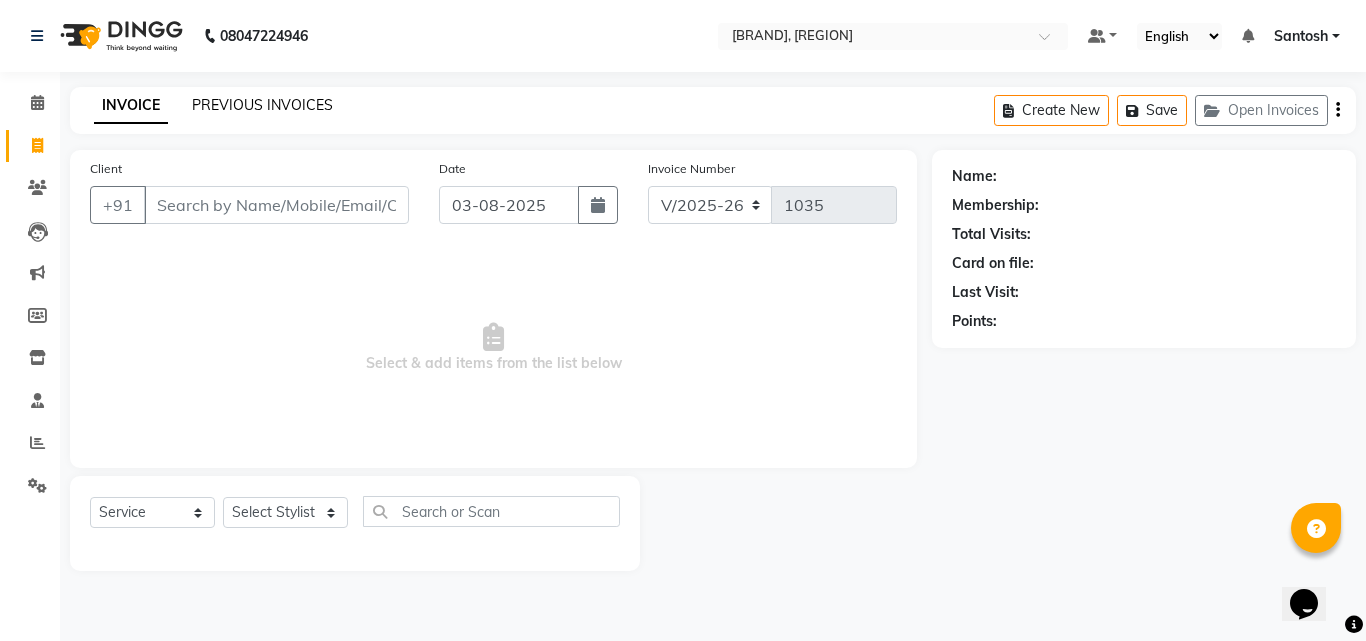 click on "PREVIOUS INVOICES" 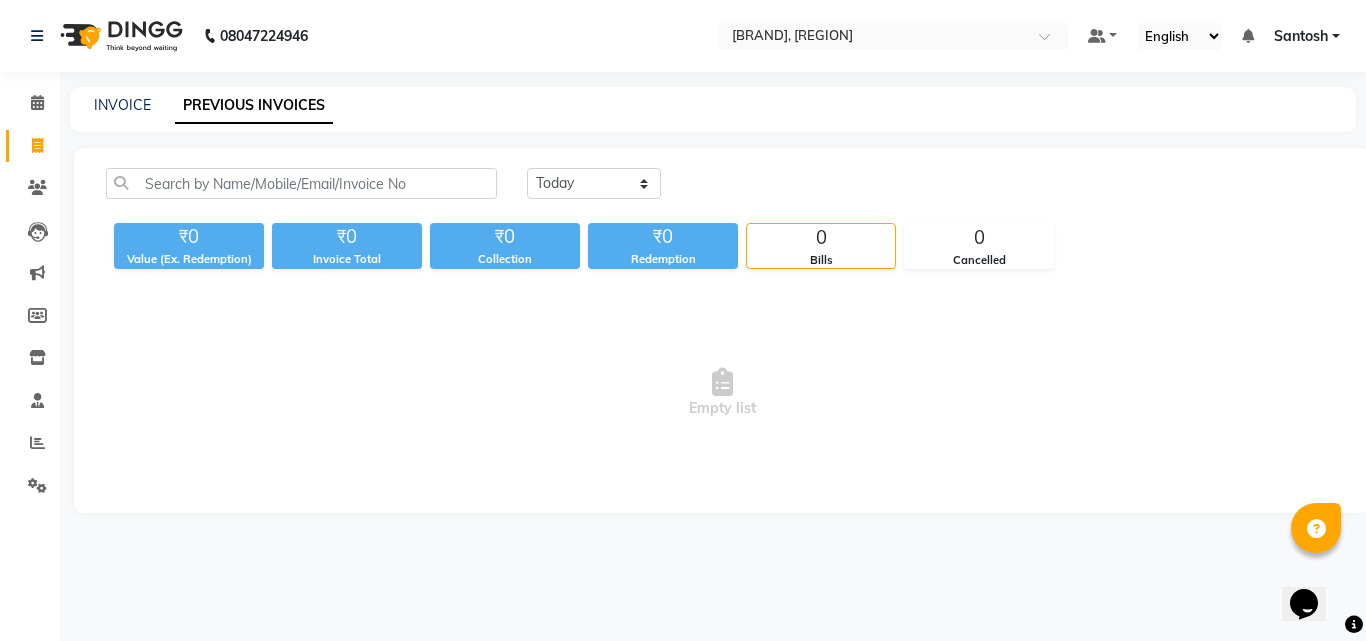 click on "INVOICE PREVIOUS INVOICES" 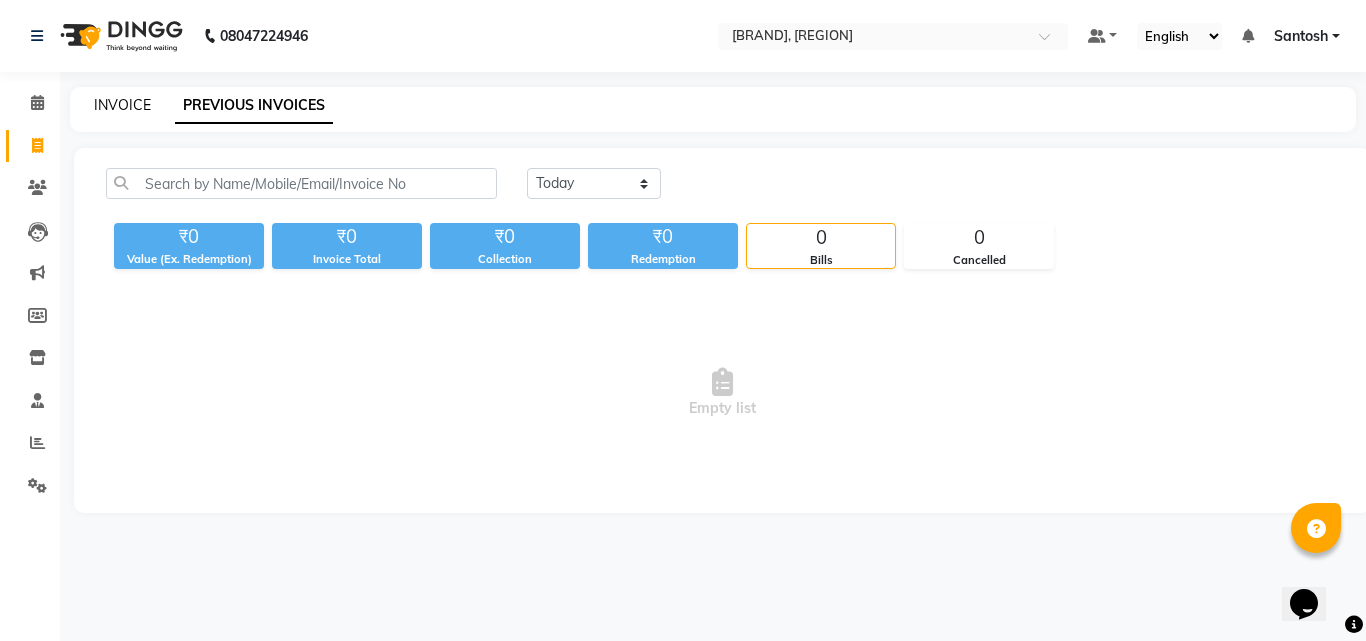 click on "INVOICE" 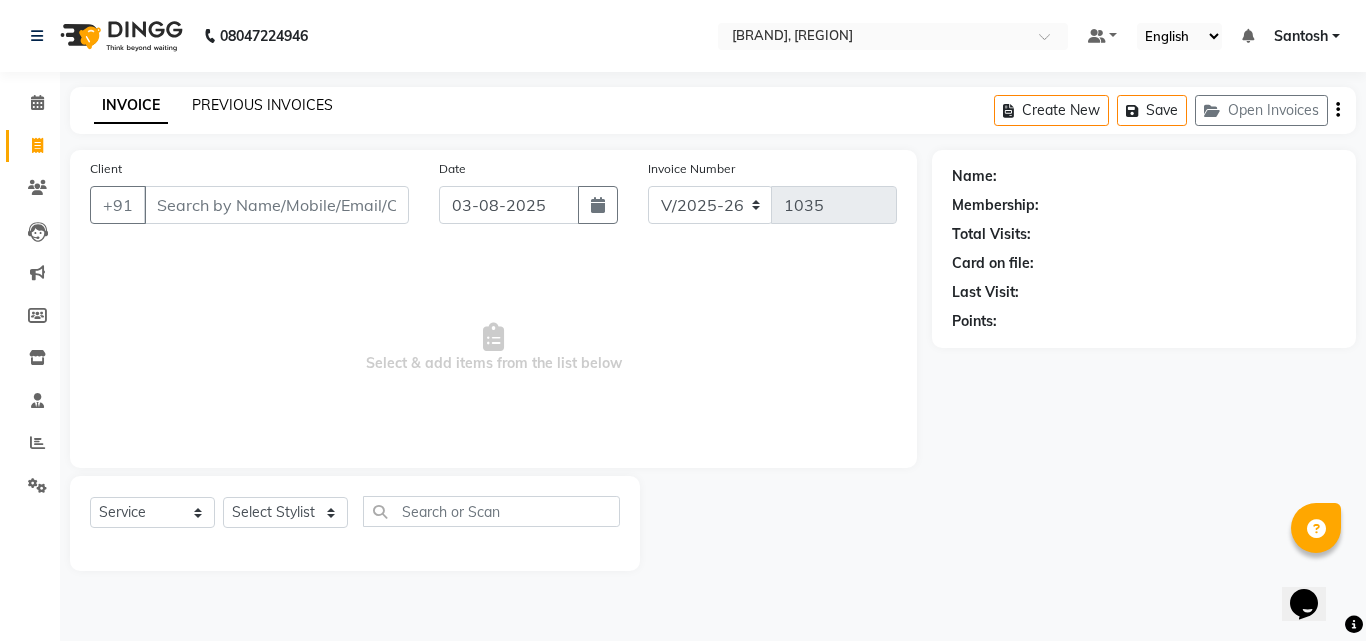 click on "PREVIOUS INVOICES" 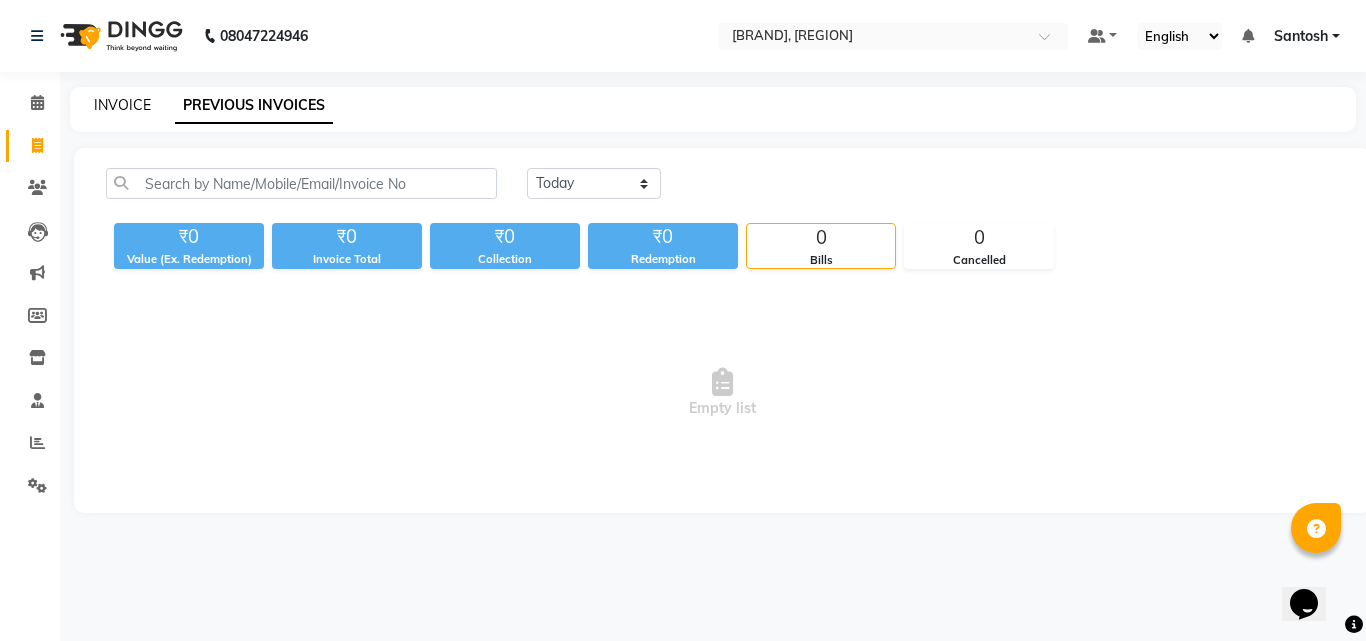 click on "INVOICE" 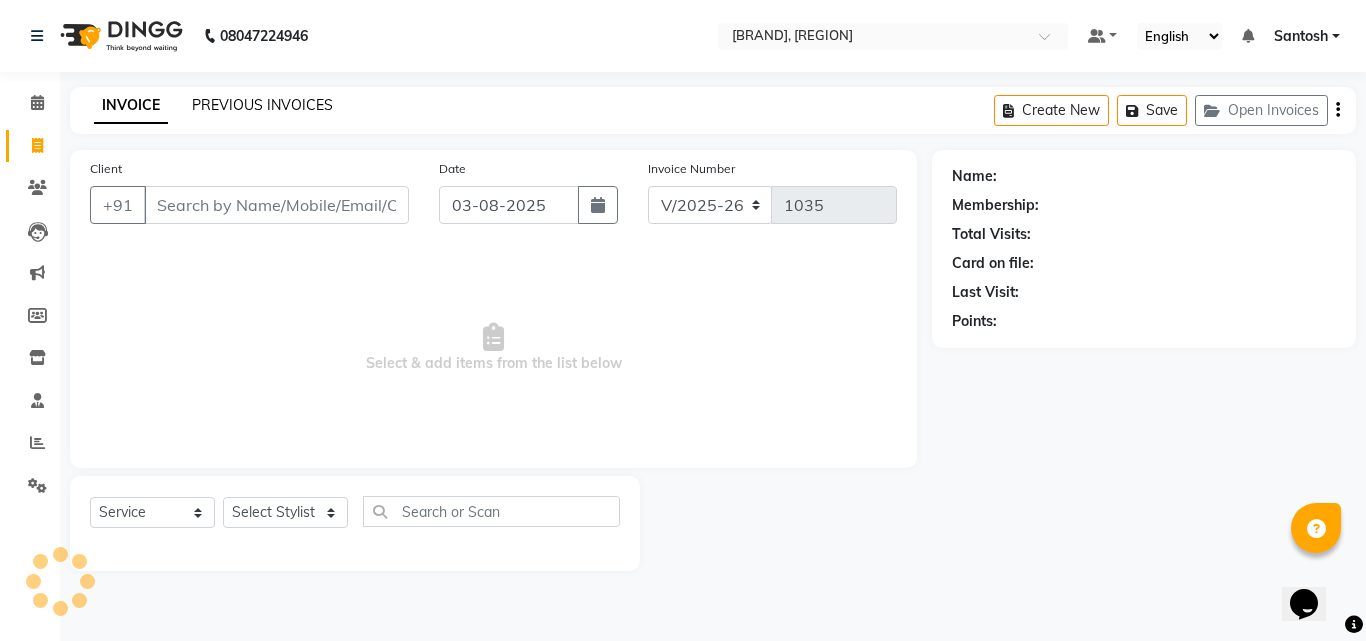 click on "PREVIOUS INVOICES" 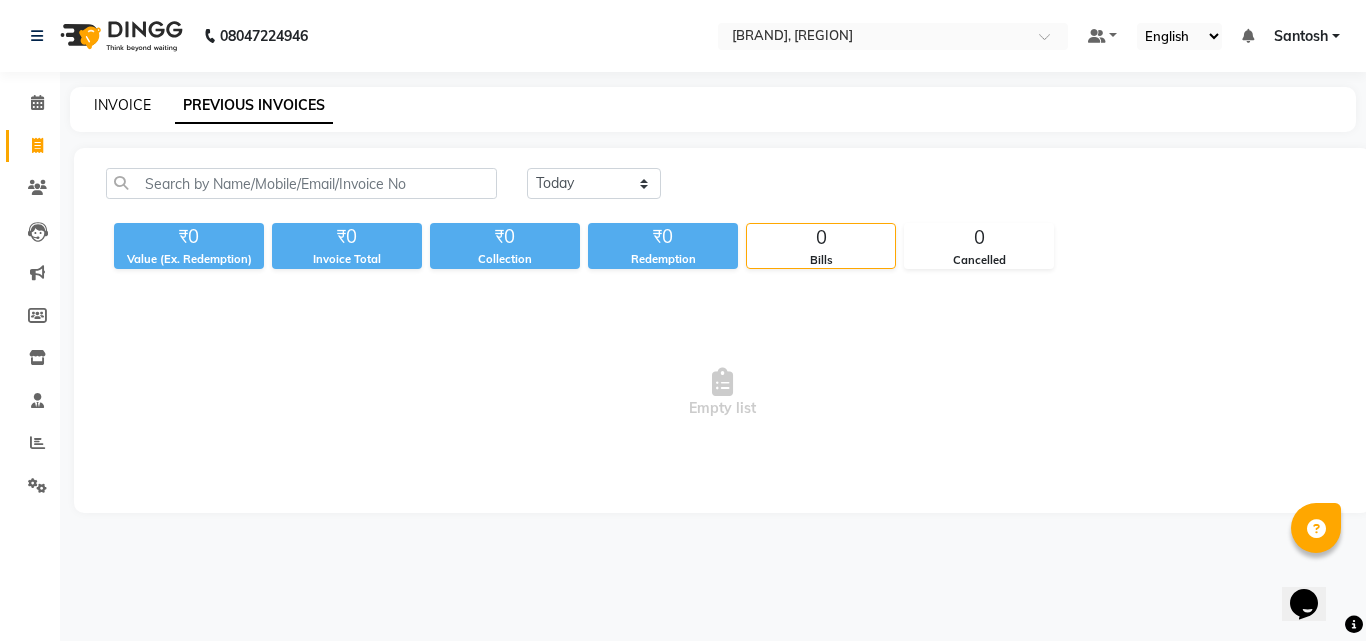 click on "INVOICE" 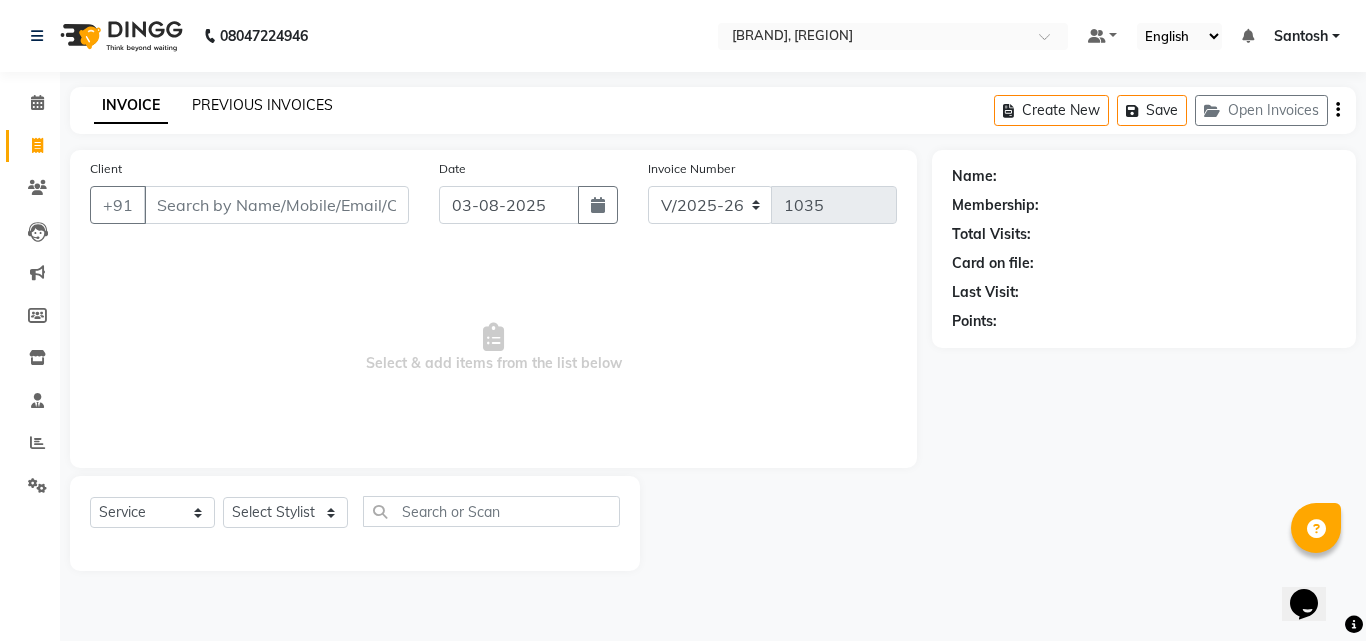 click on "PREVIOUS INVOICES" 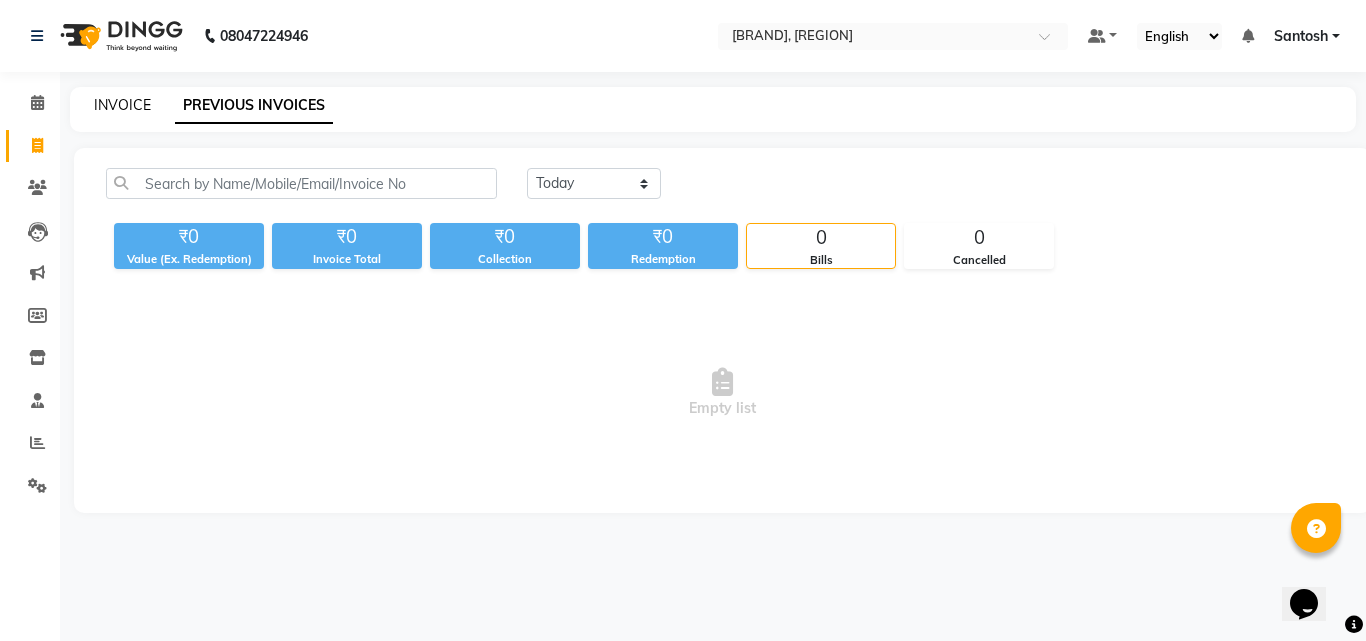 click on "INVOICE" 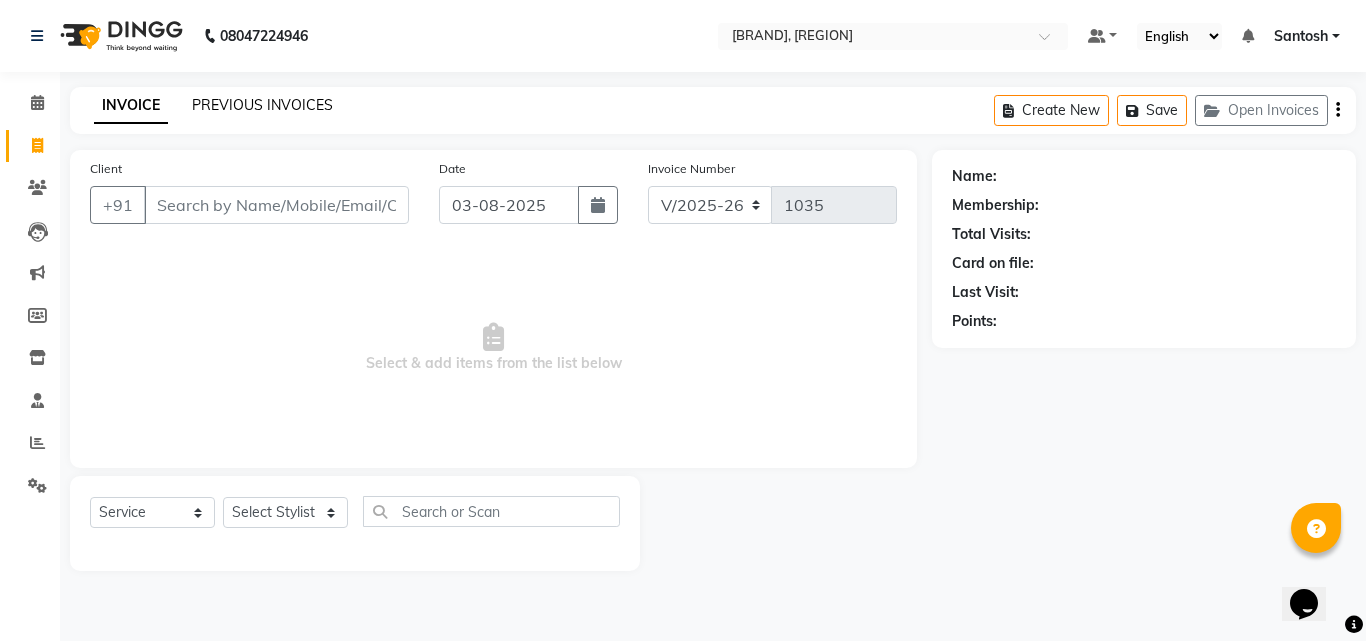 click on "PREVIOUS INVOICES" 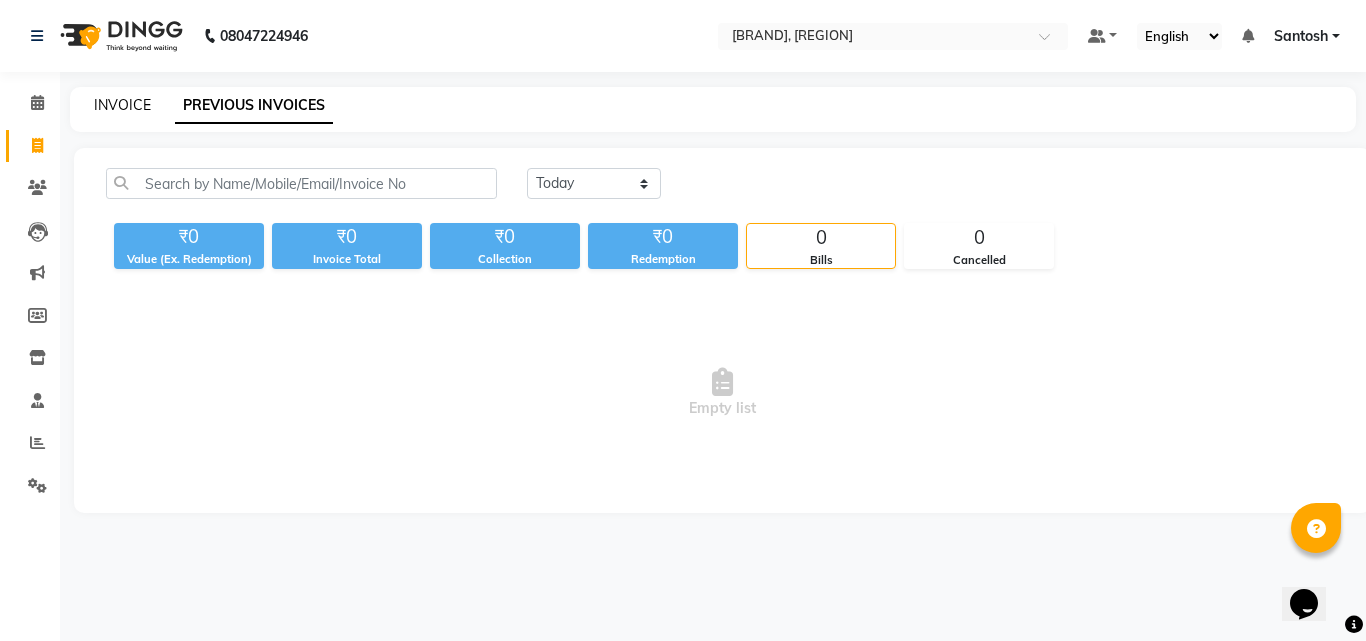 click on "INVOICE" 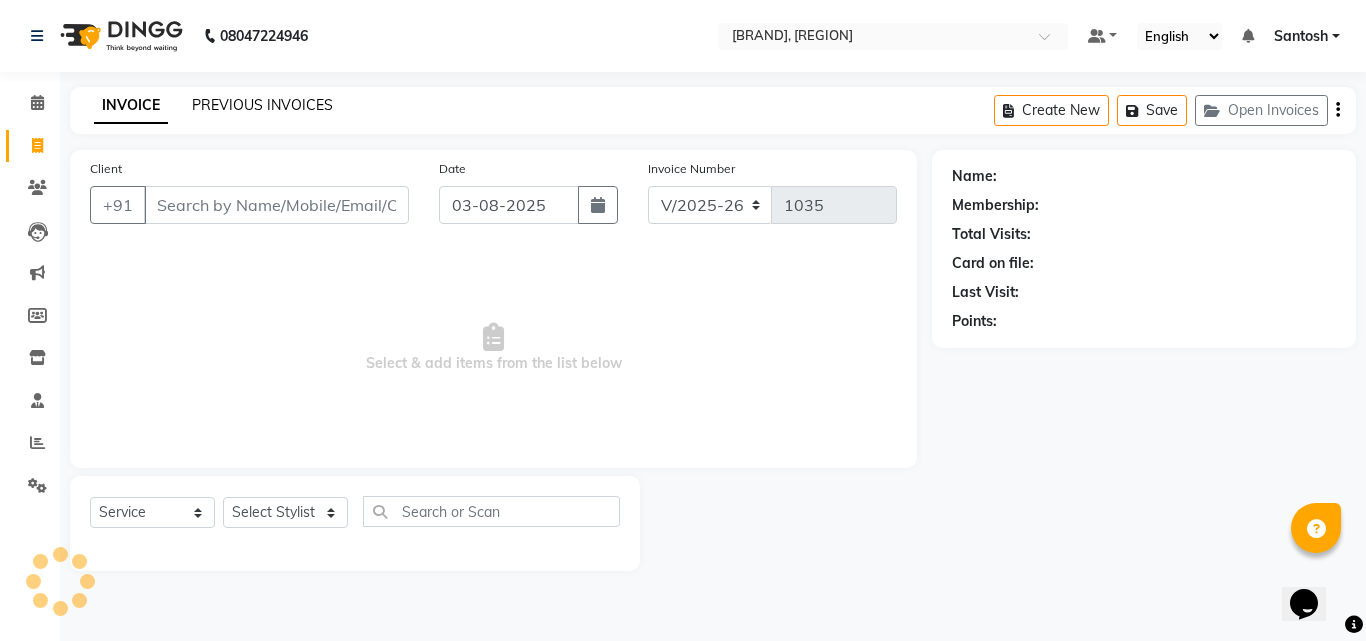 click on "PREVIOUS INVOICES" 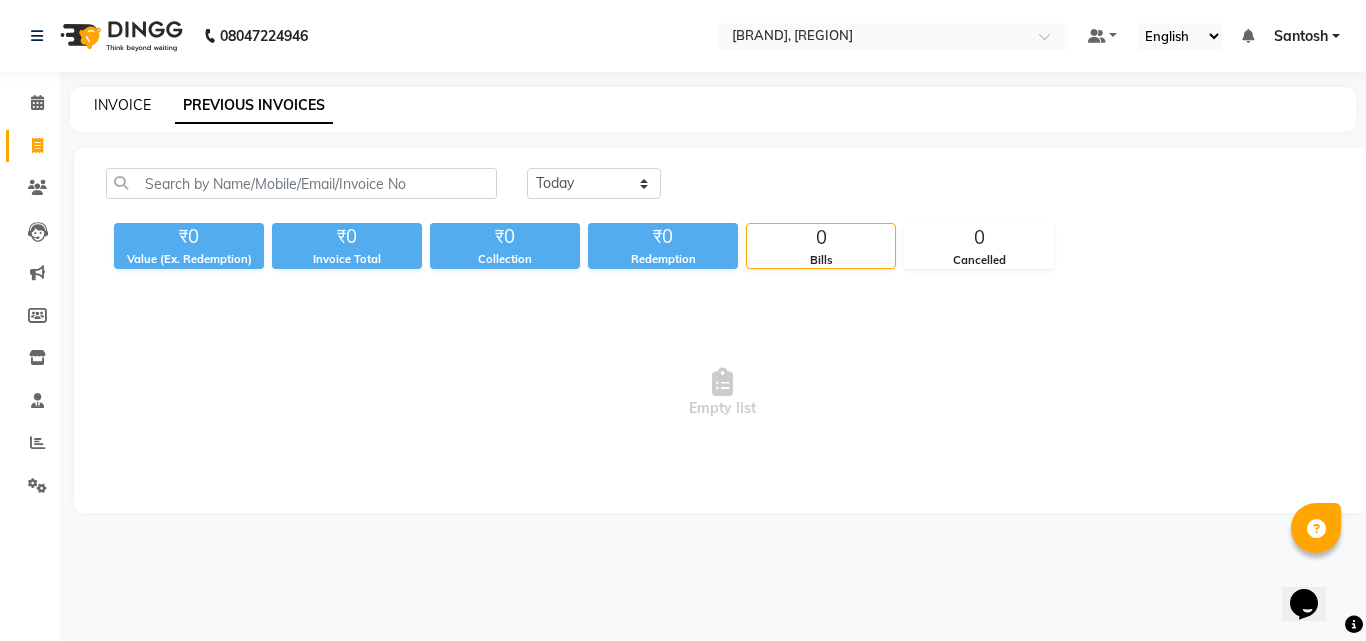 click on "INVOICE" 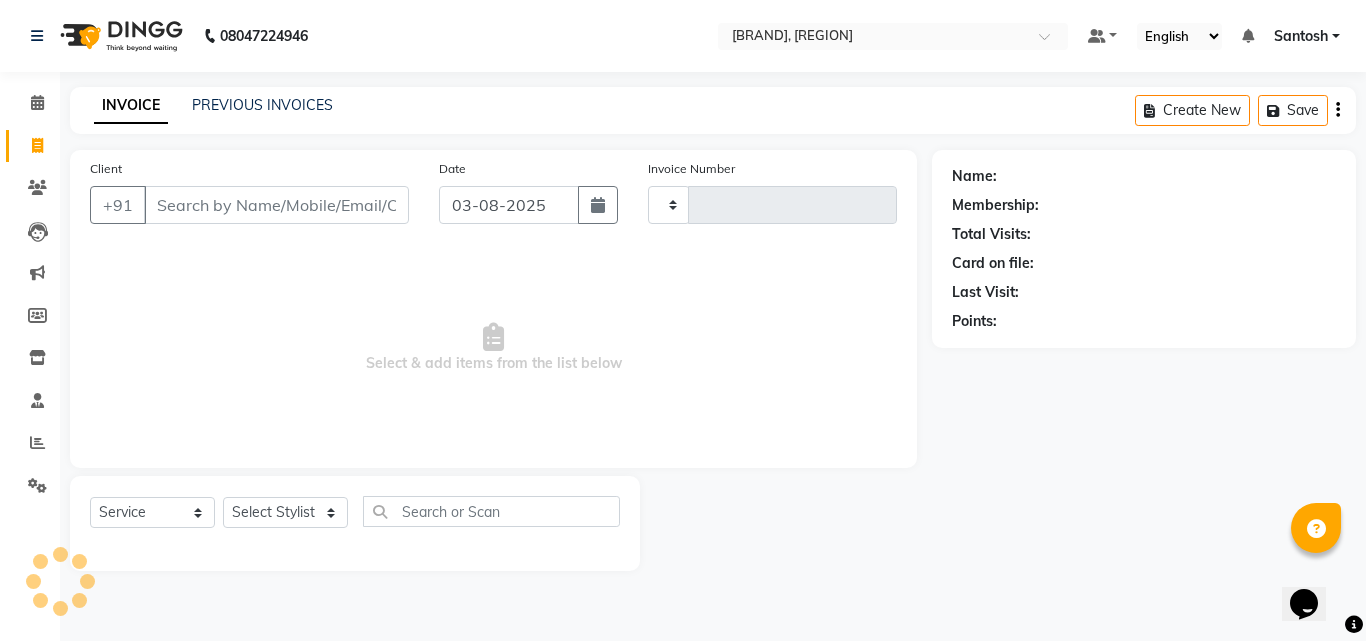 type on "1035" 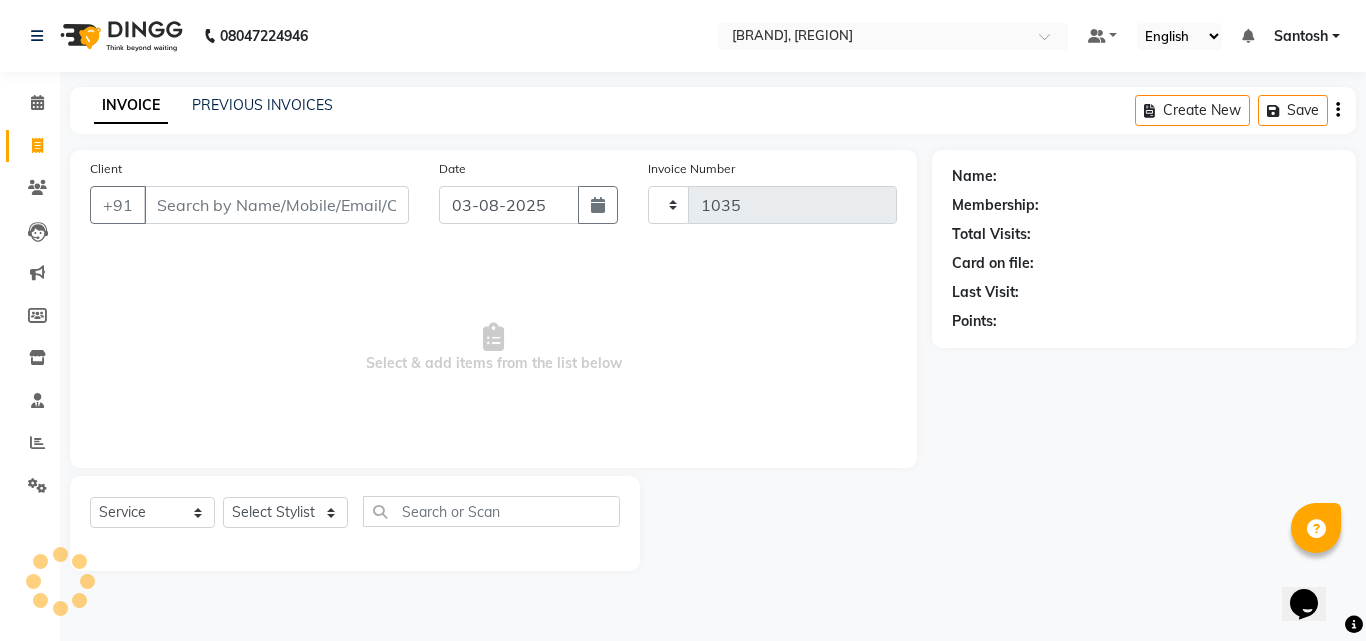 select on "5506" 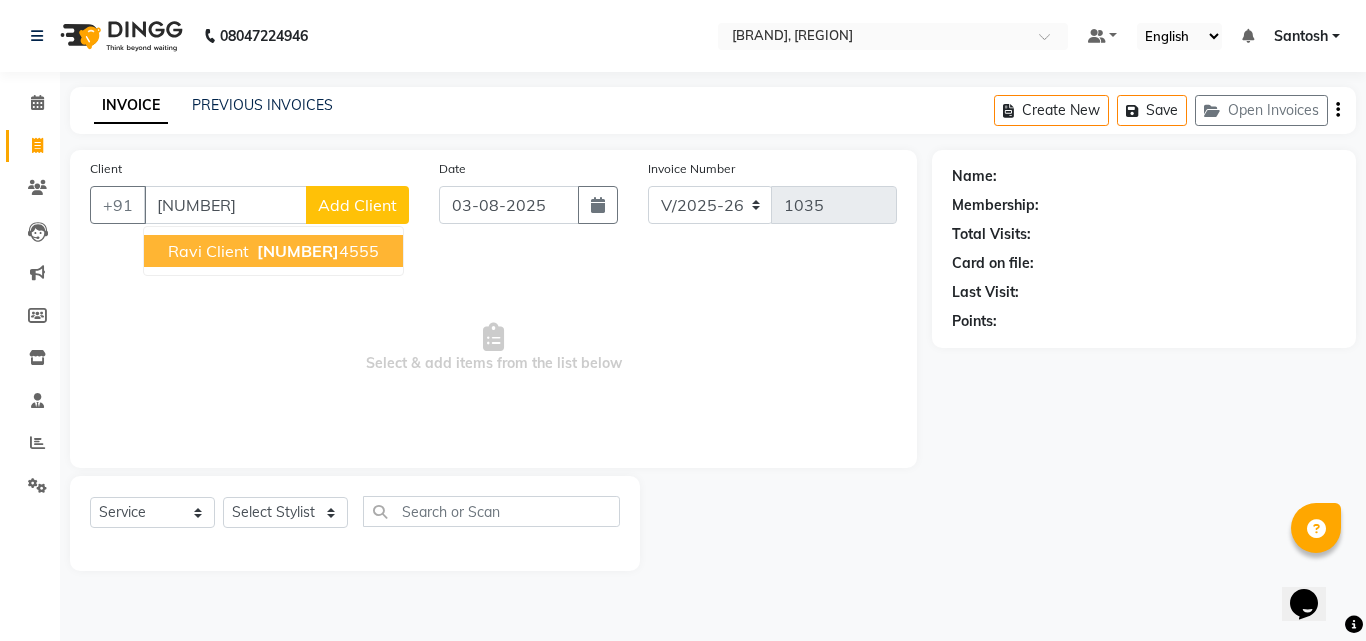 click on "[PHONE]" at bounding box center (316, 251) 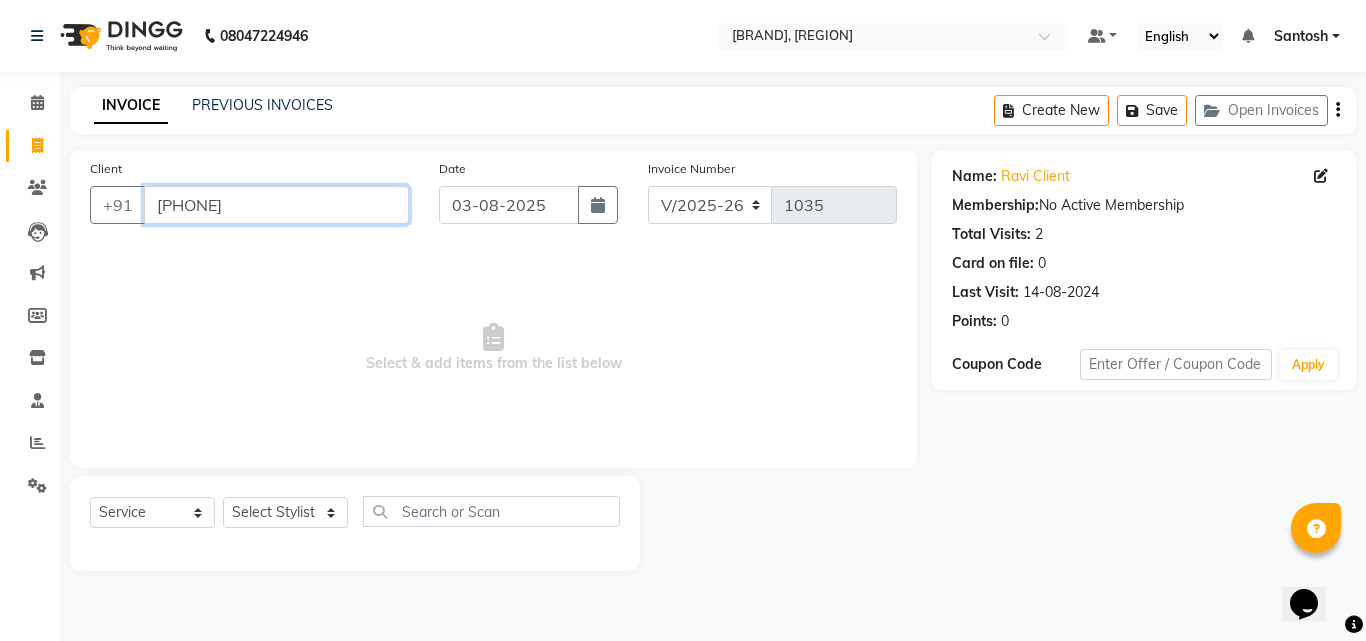 click on "[PHONE]" at bounding box center (276, 205) 